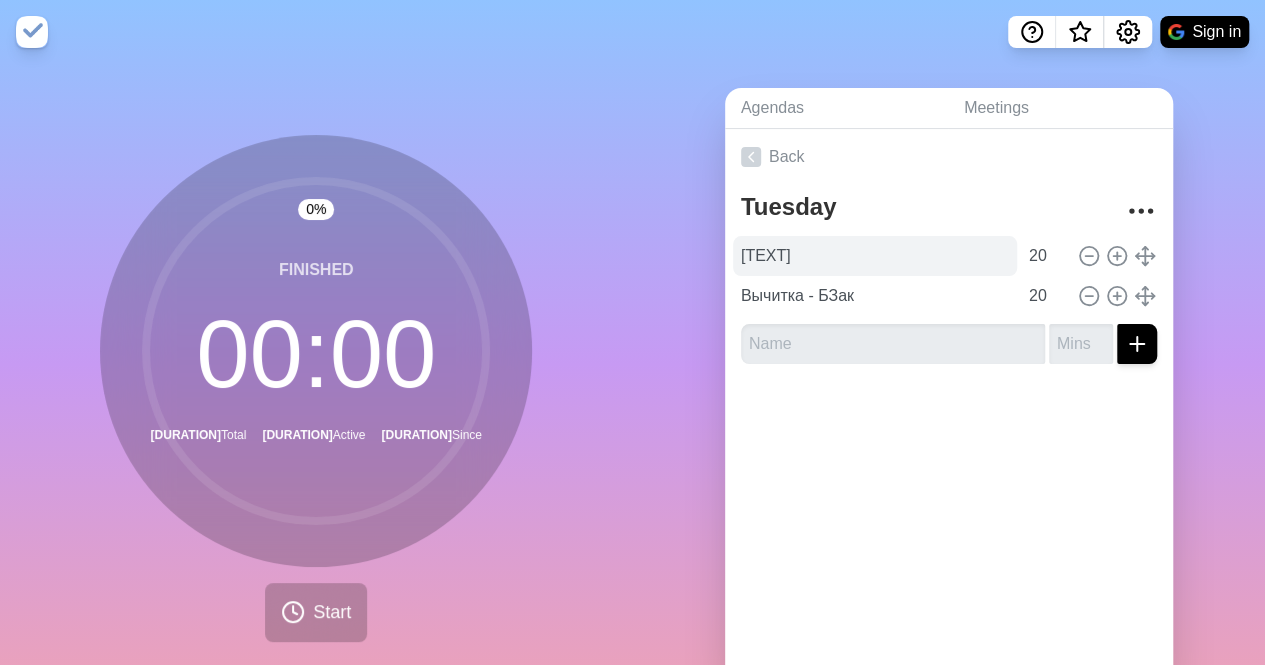 scroll, scrollTop: 0, scrollLeft: 0, axis: both 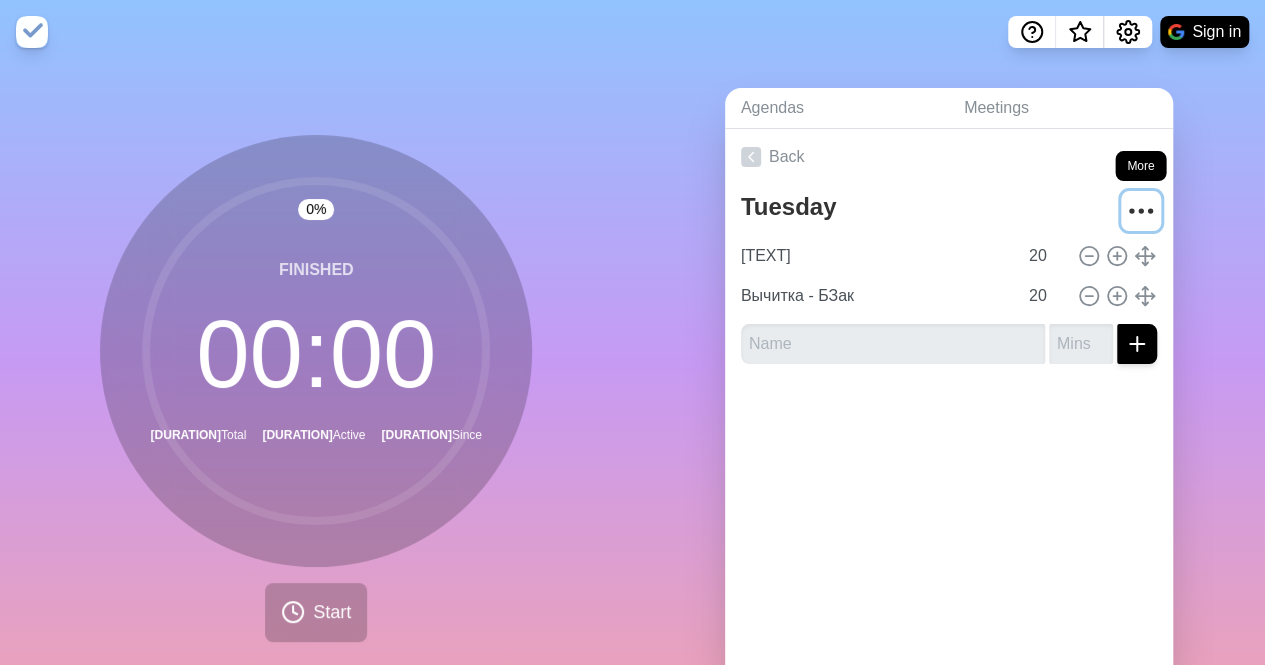 click 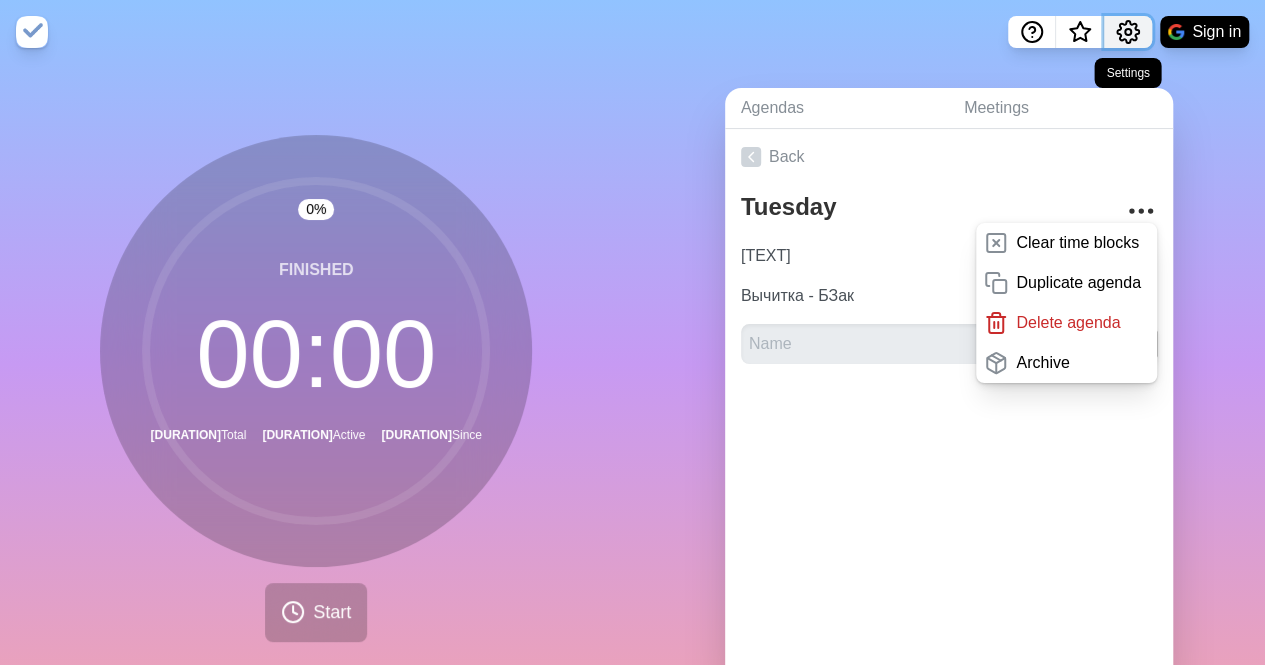 click 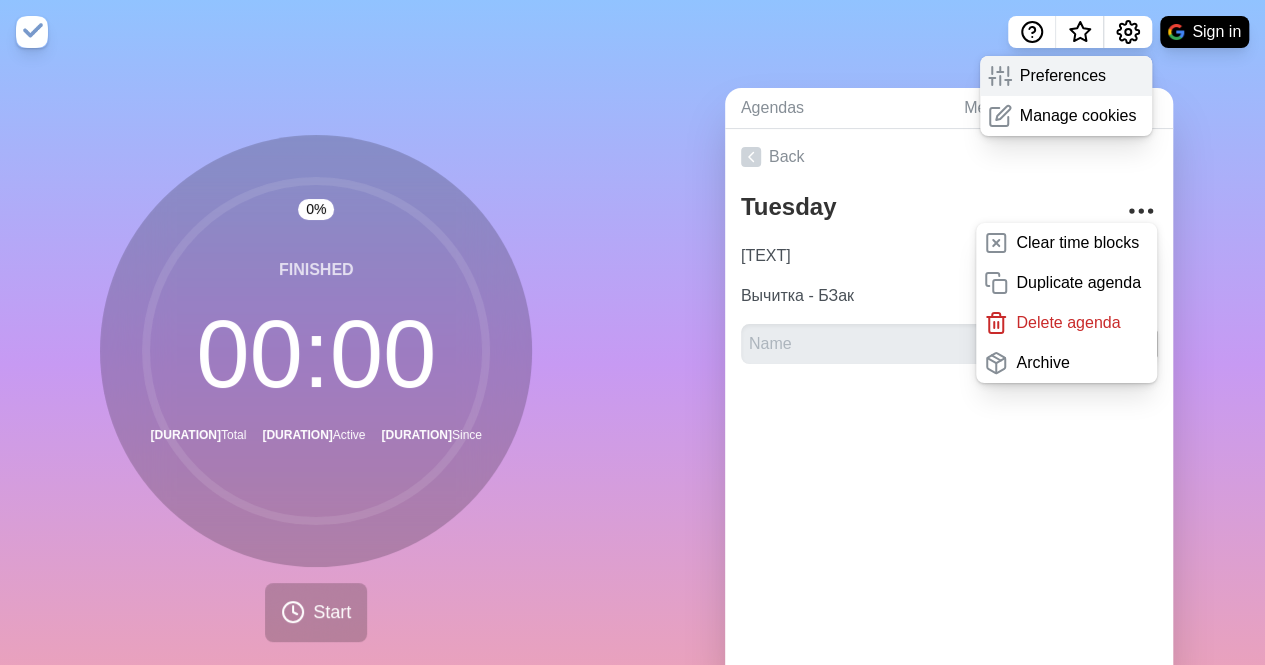 click on "Preferences" at bounding box center (1063, 76) 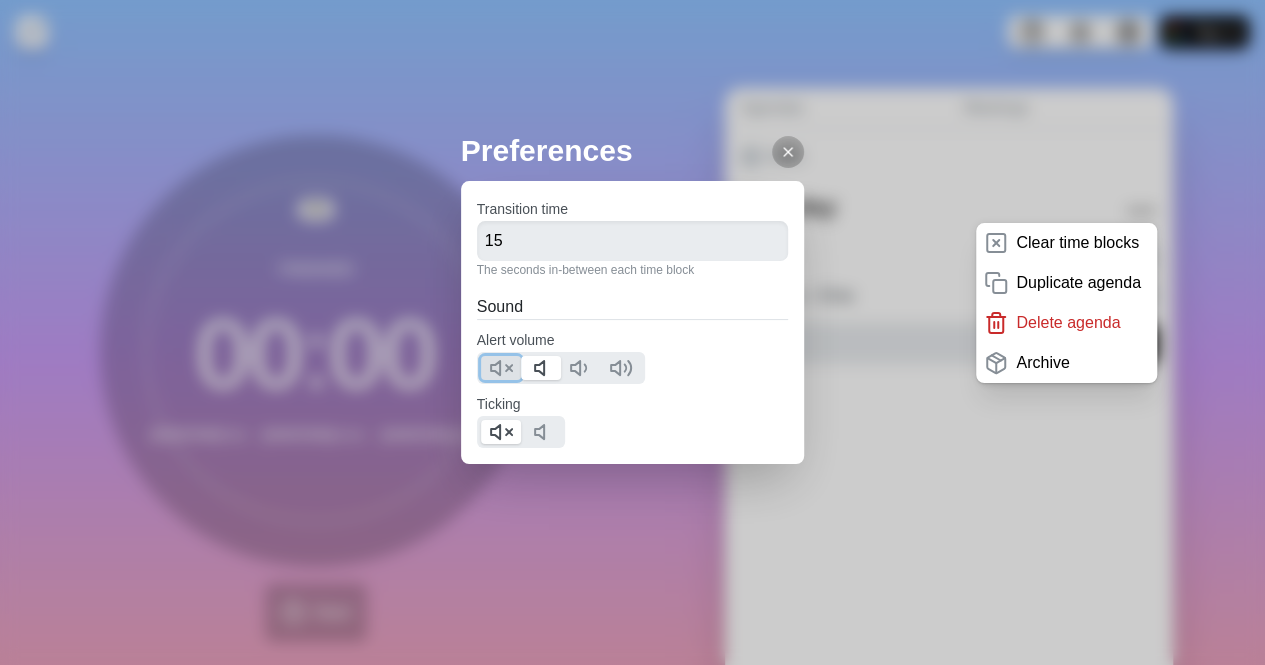 click 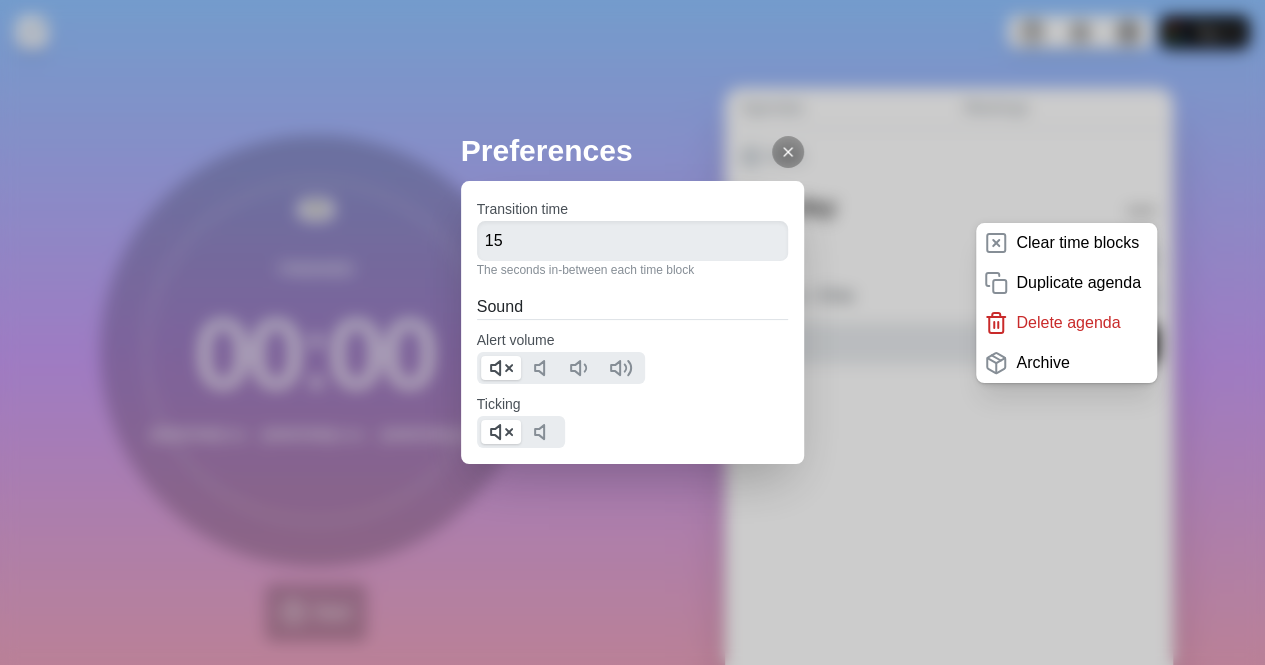 click 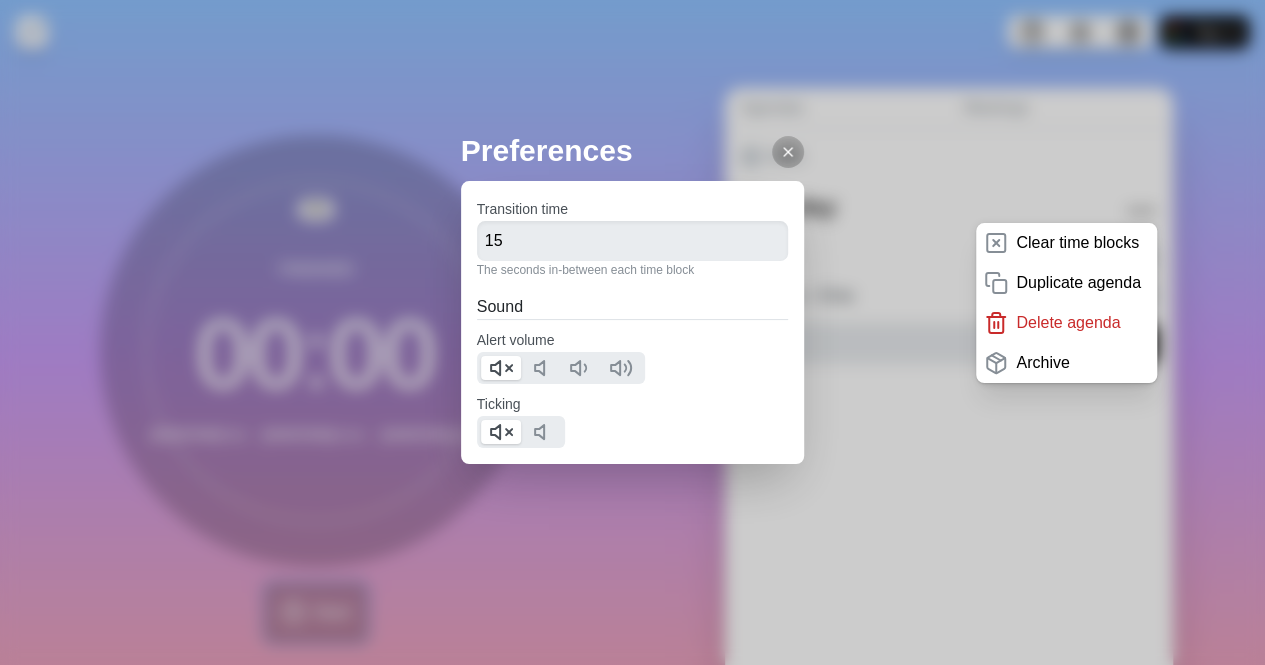 click on "Start" at bounding box center [332, 612] 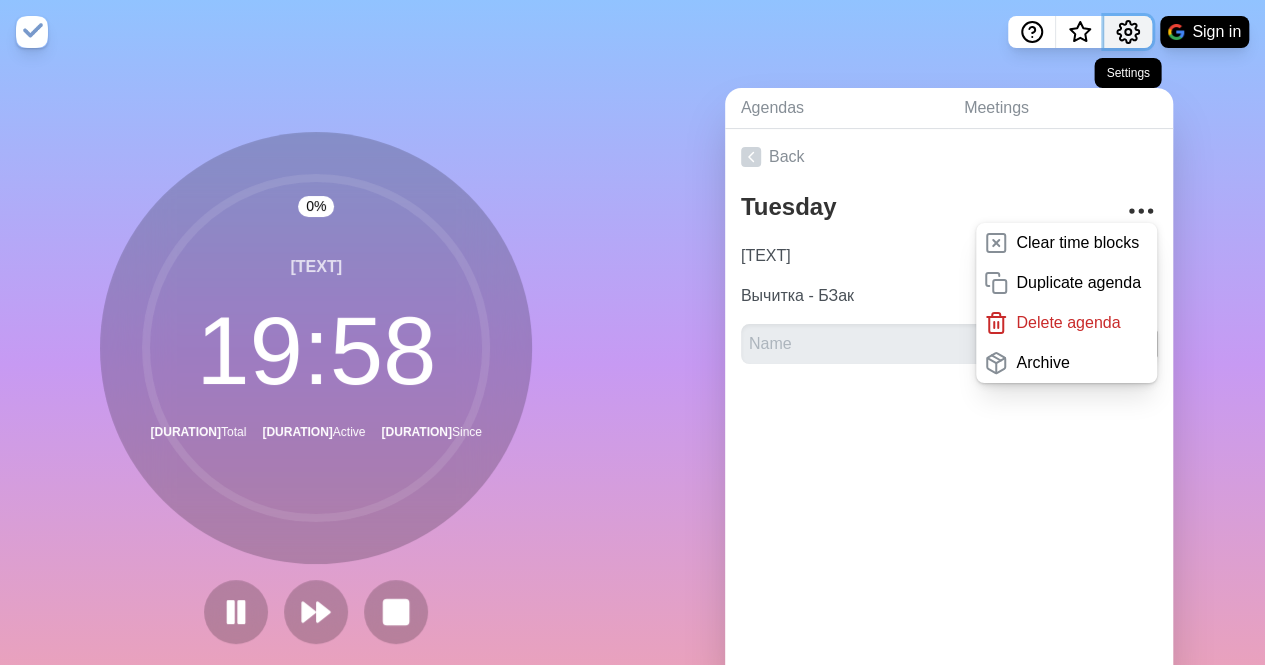 click 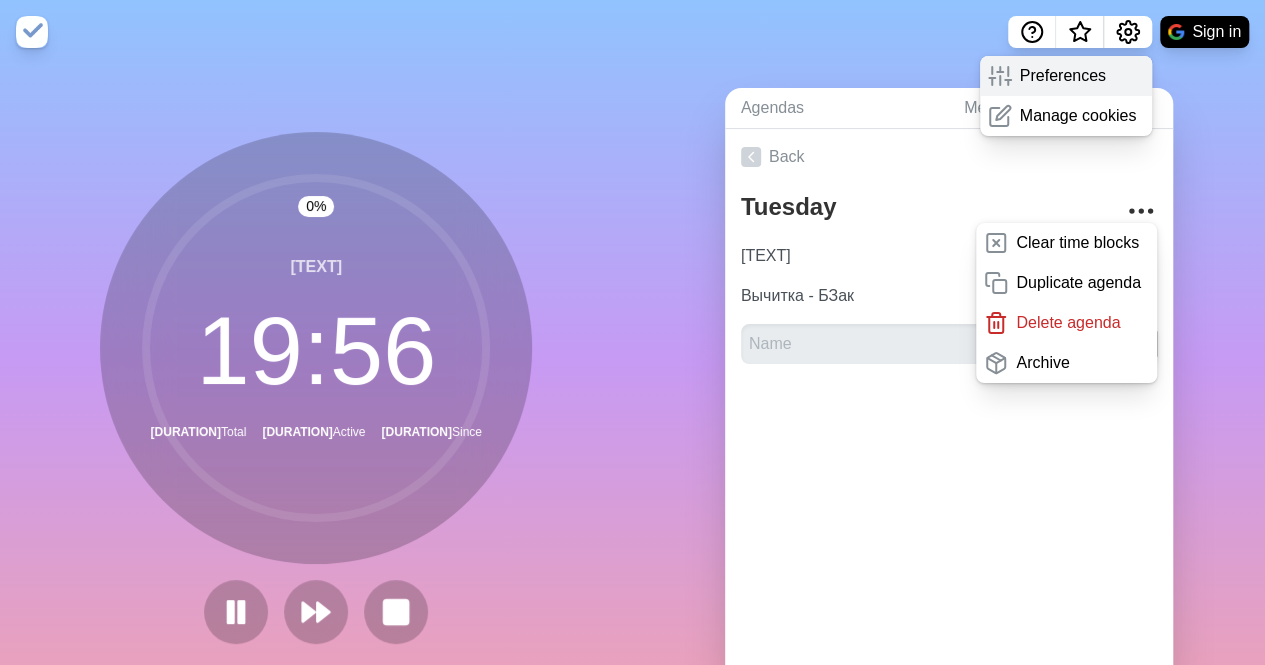 click on "Preferences" at bounding box center [1066, 76] 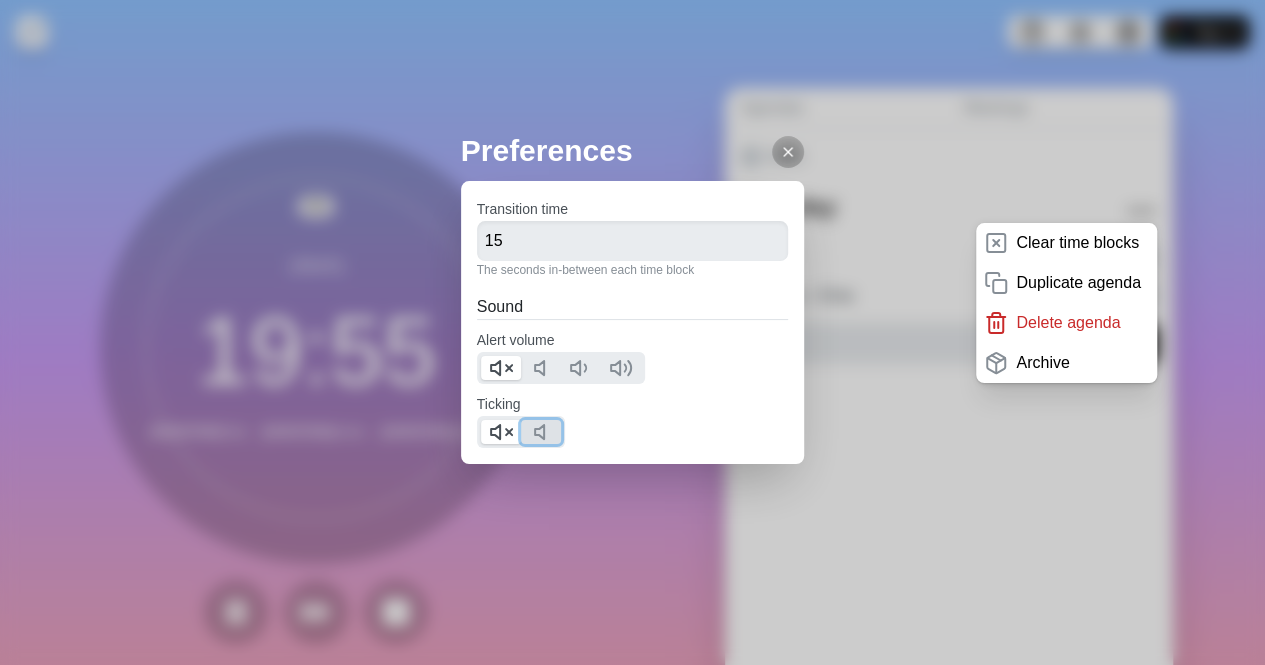click 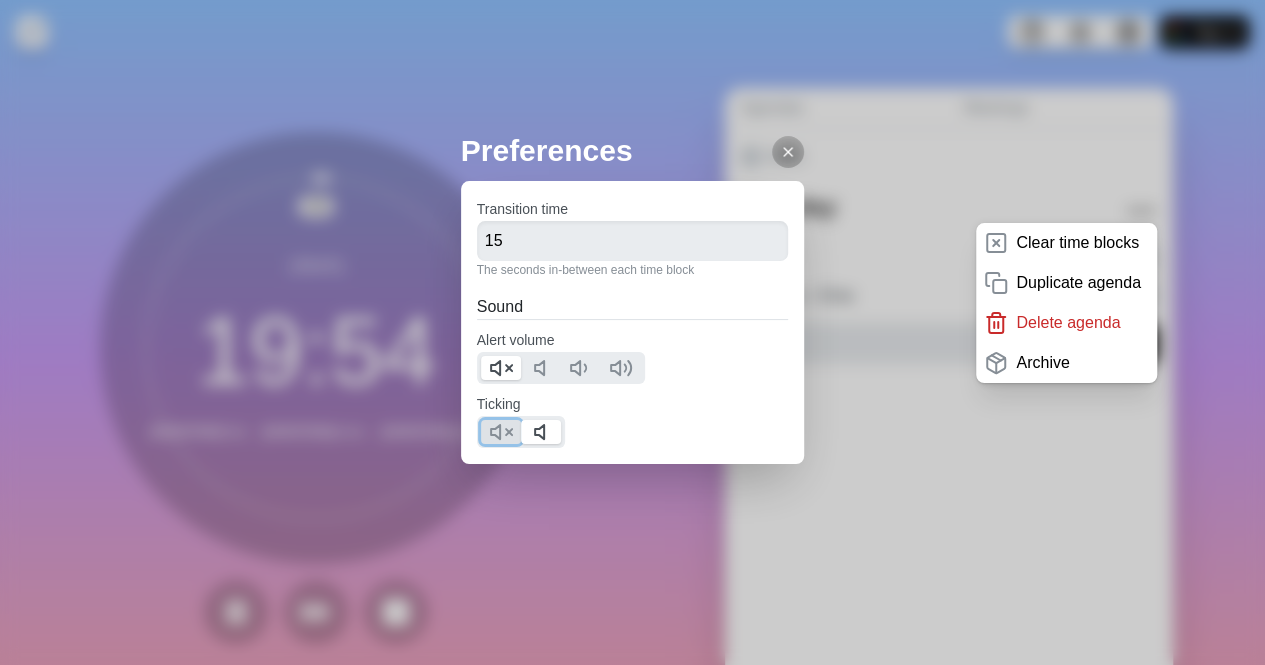 click 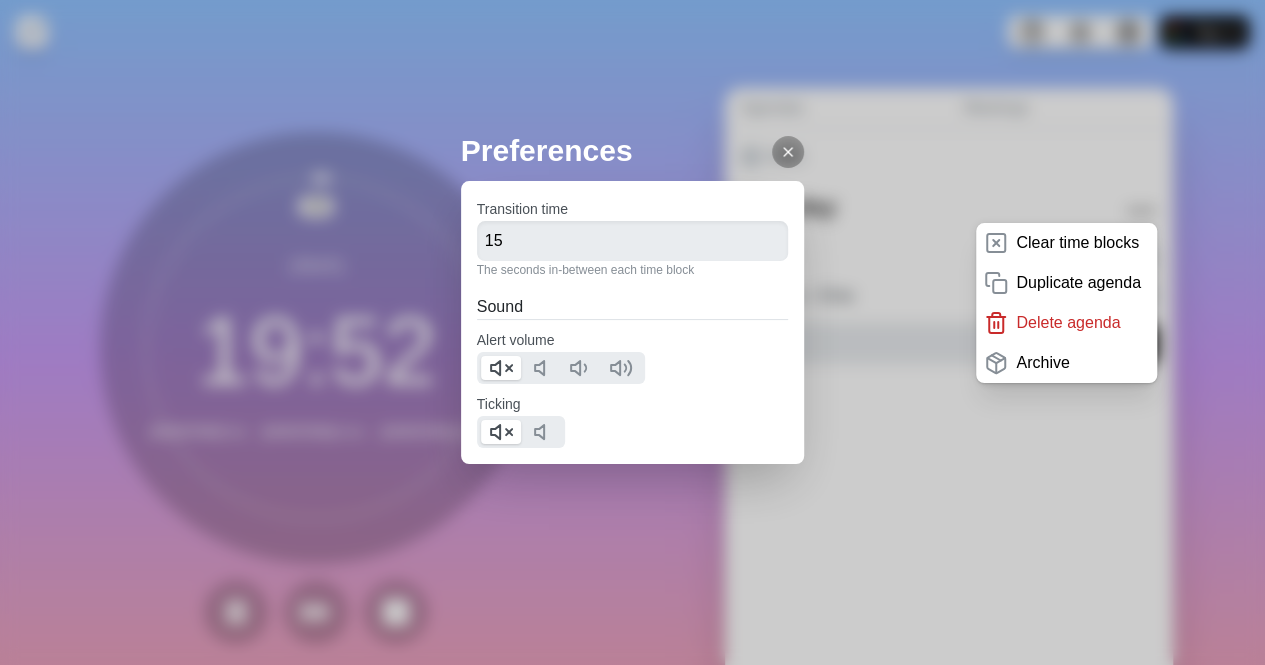 click at bounding box center [788, 152] 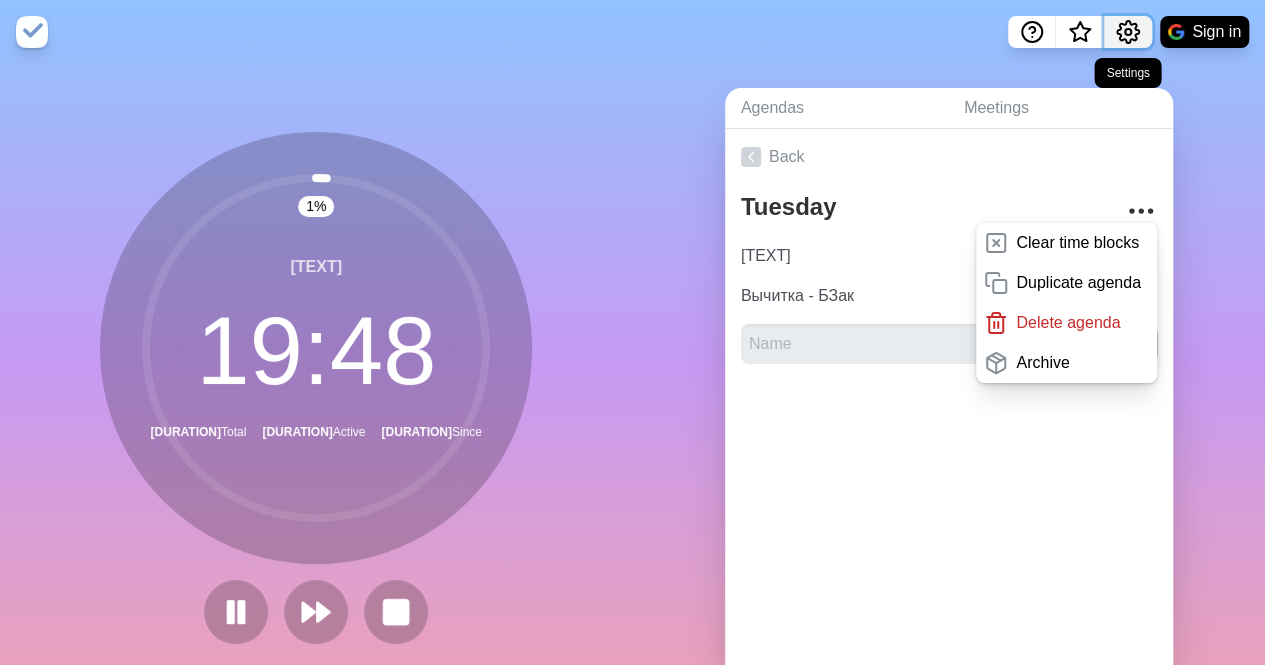 click 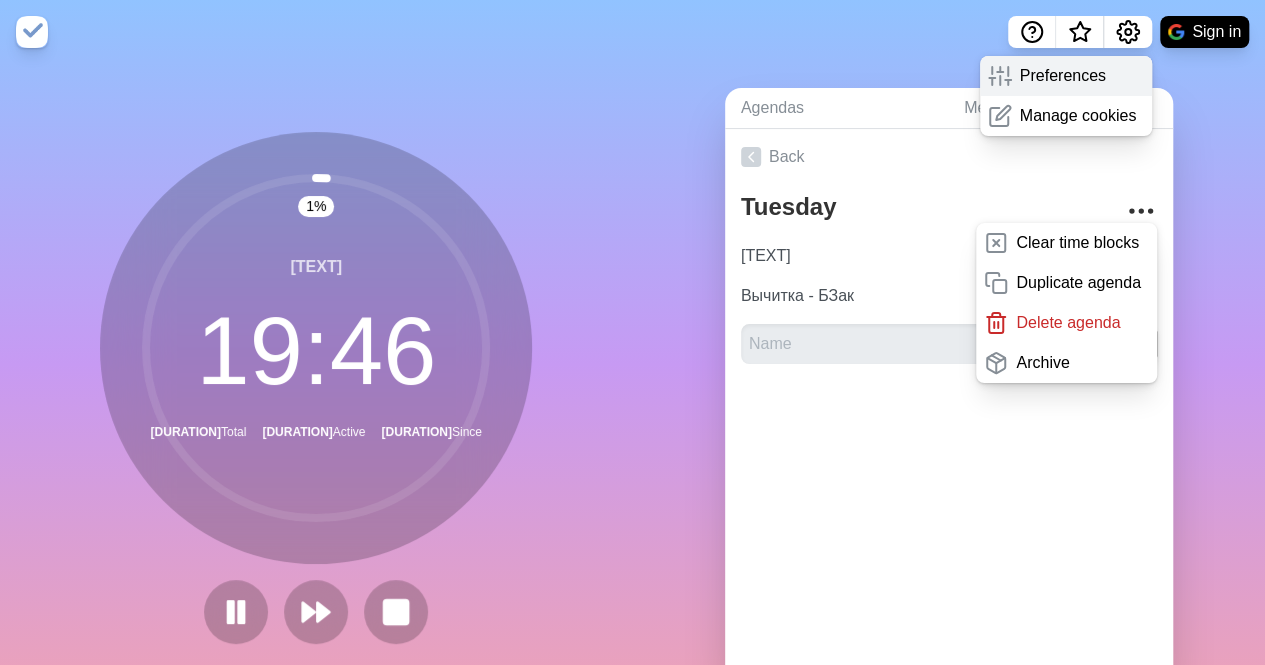 click on "Preferences" at bounding box center [1063, 76] 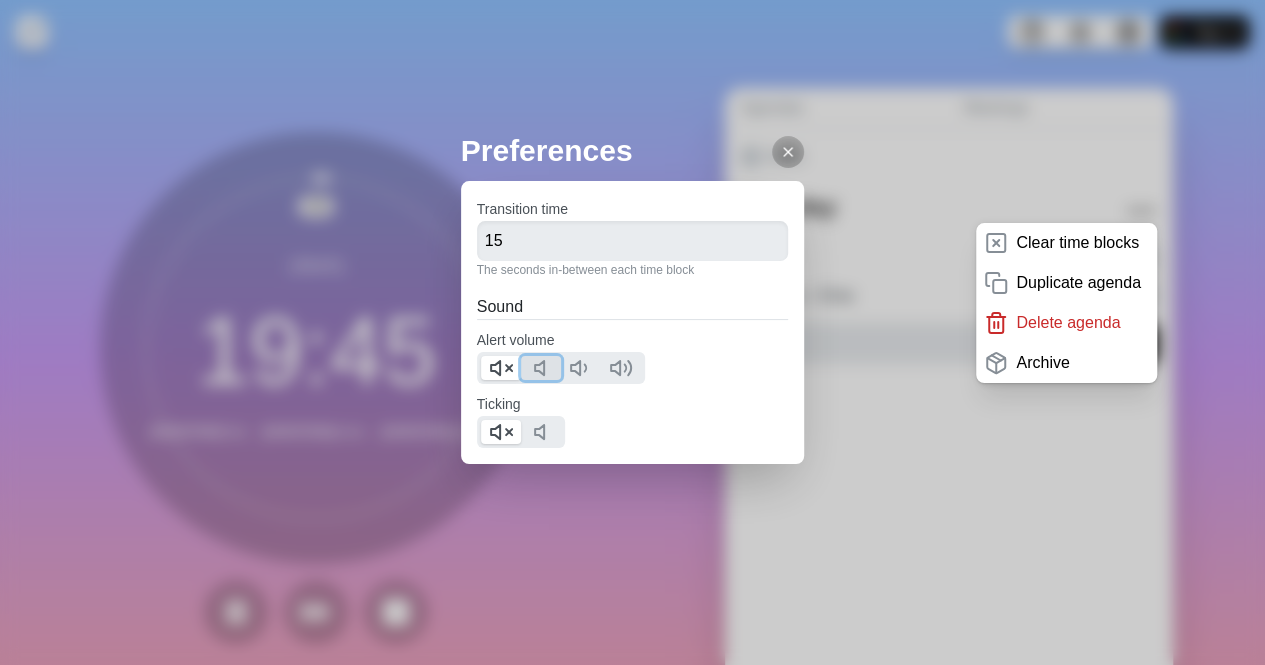 click 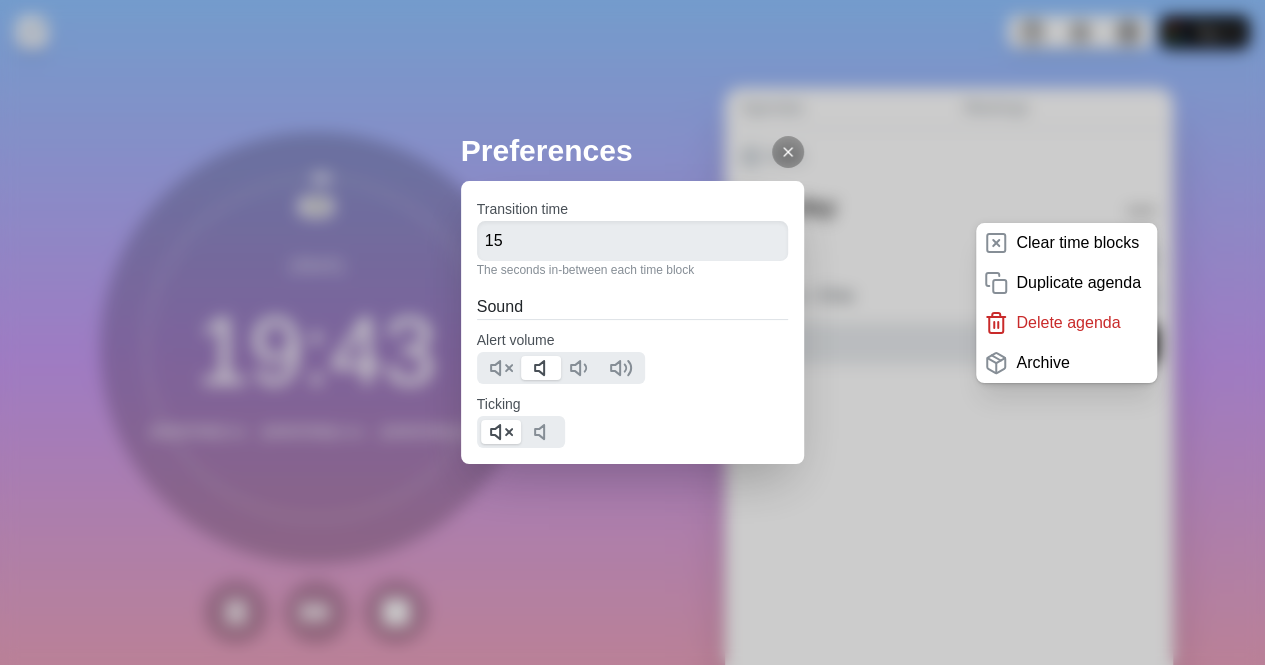 click 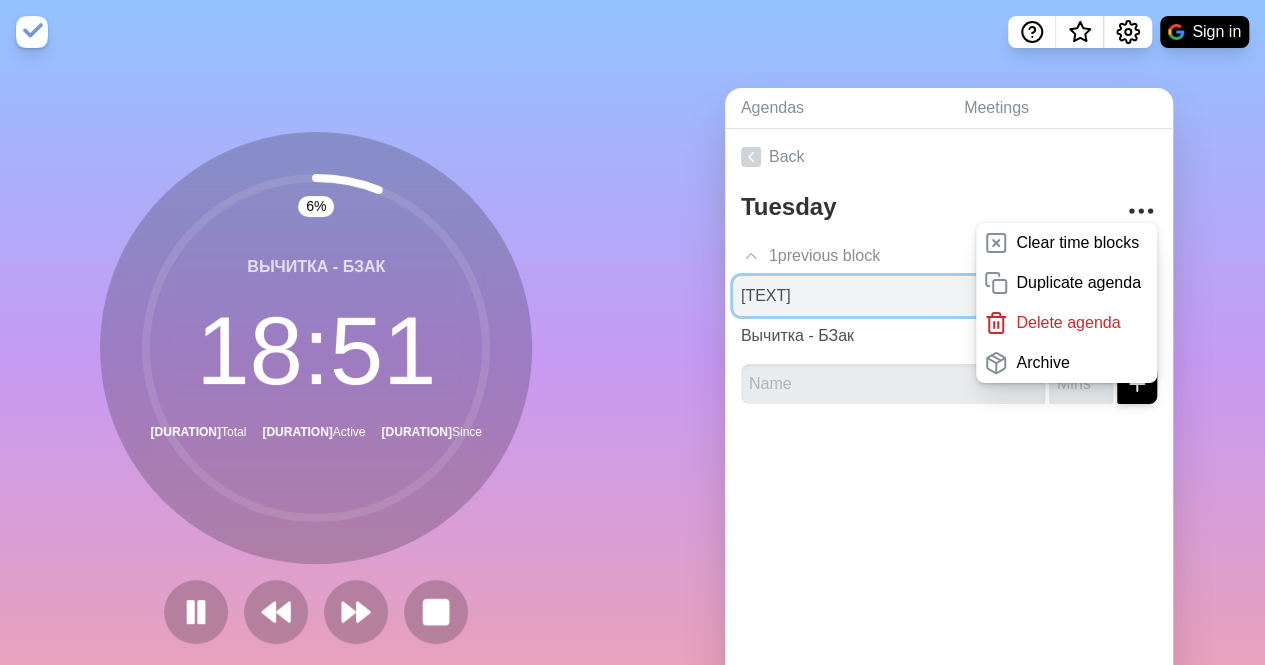 click on "[TEXT]" at bounding box center (875, 296) 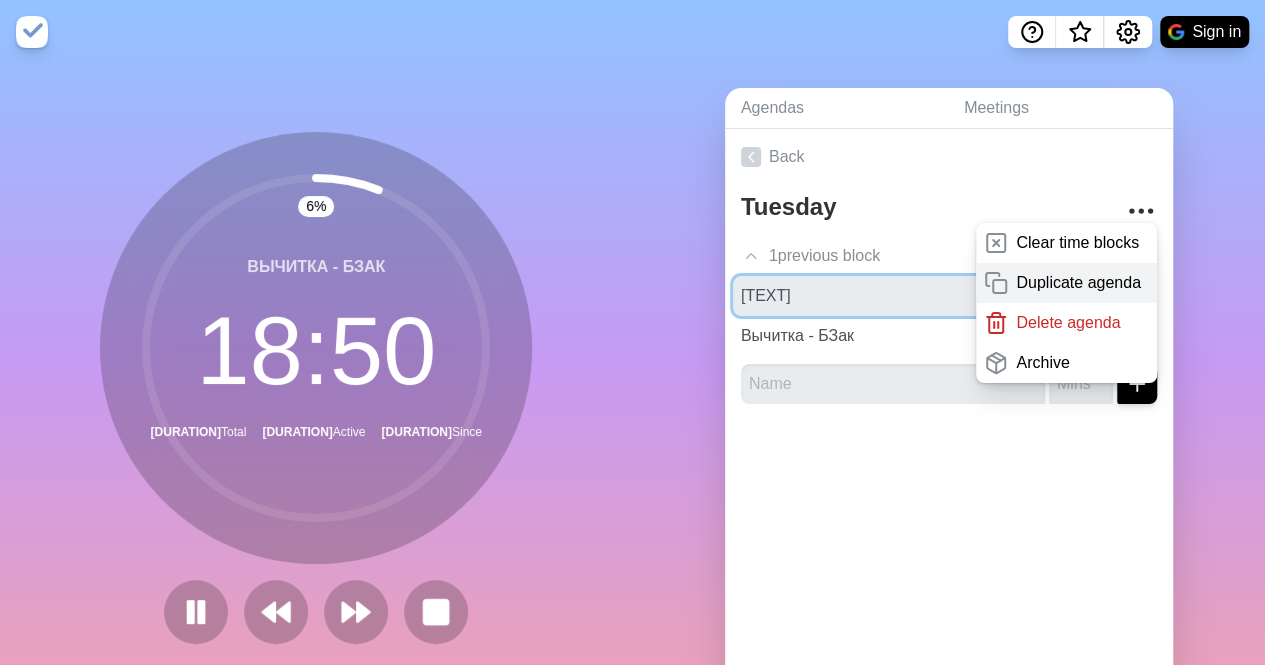 drag, startPoint x: 812, startPoint y: 293, endPoint x: 954, endPoint y: 292, distance: 142.00352 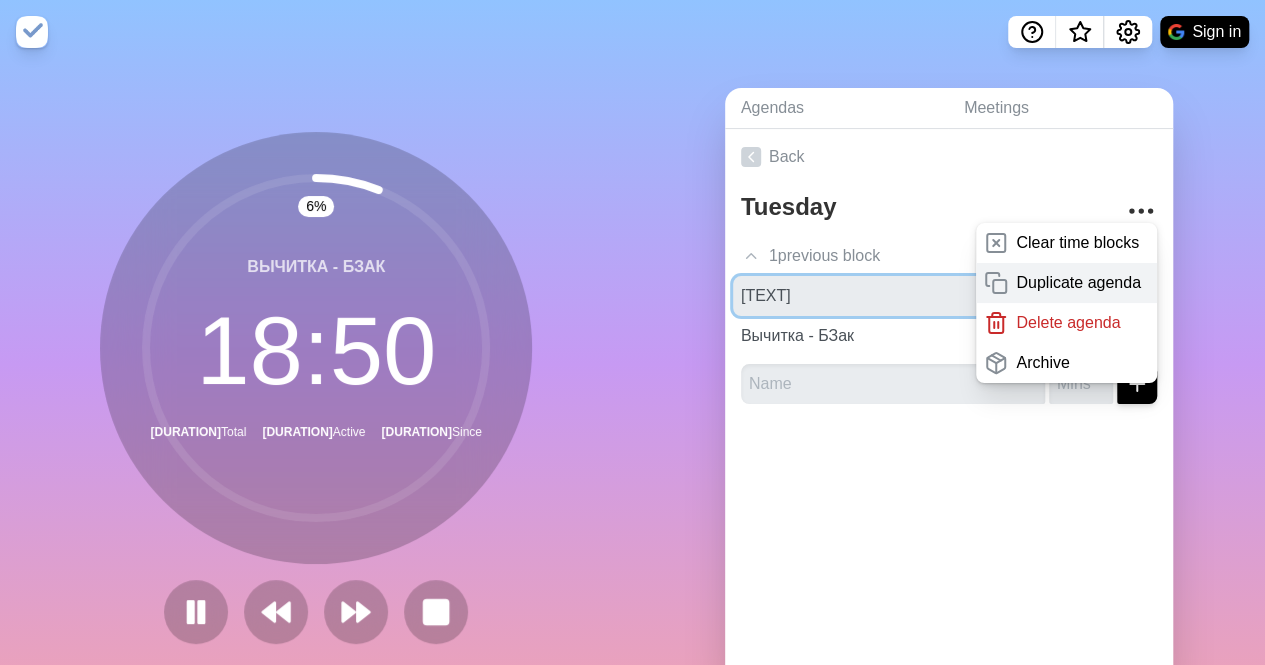 click on "Tuesday Clear time blocks Duplicate agenda Delete agenda Archive 1 previous block Вычитка - Бюджет доходов 20 Вычитка - БЗак 20" at bounding box center [949, 302] 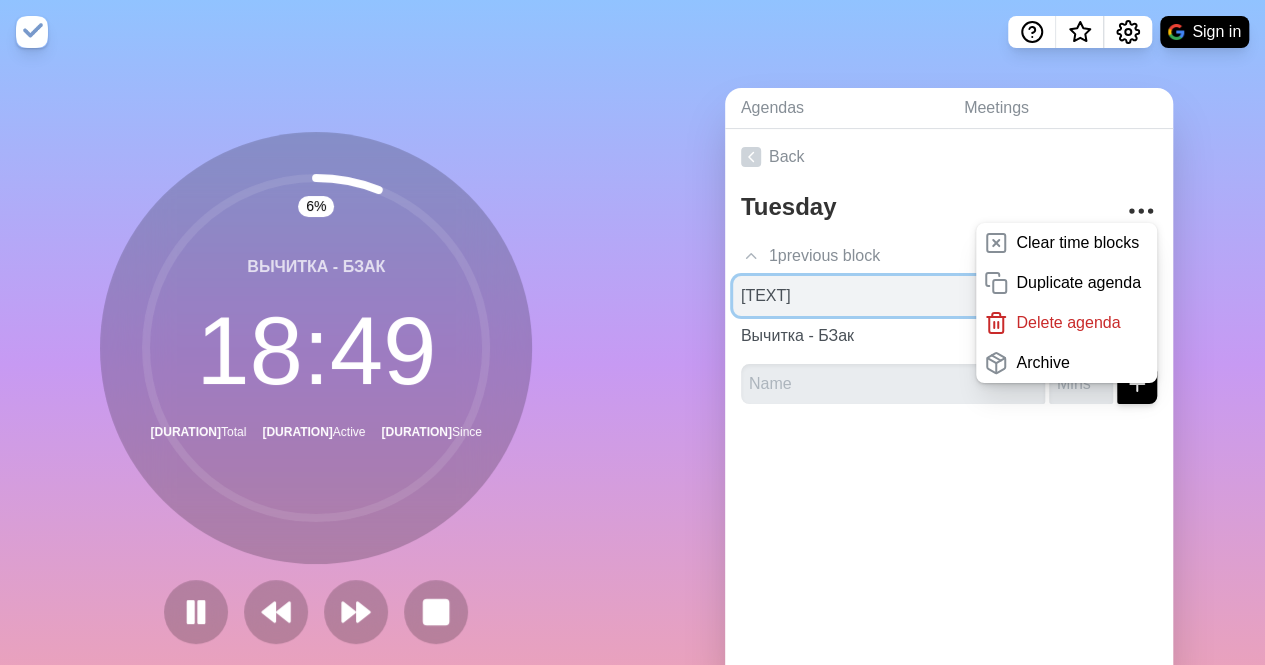 paste on "[NAME]" 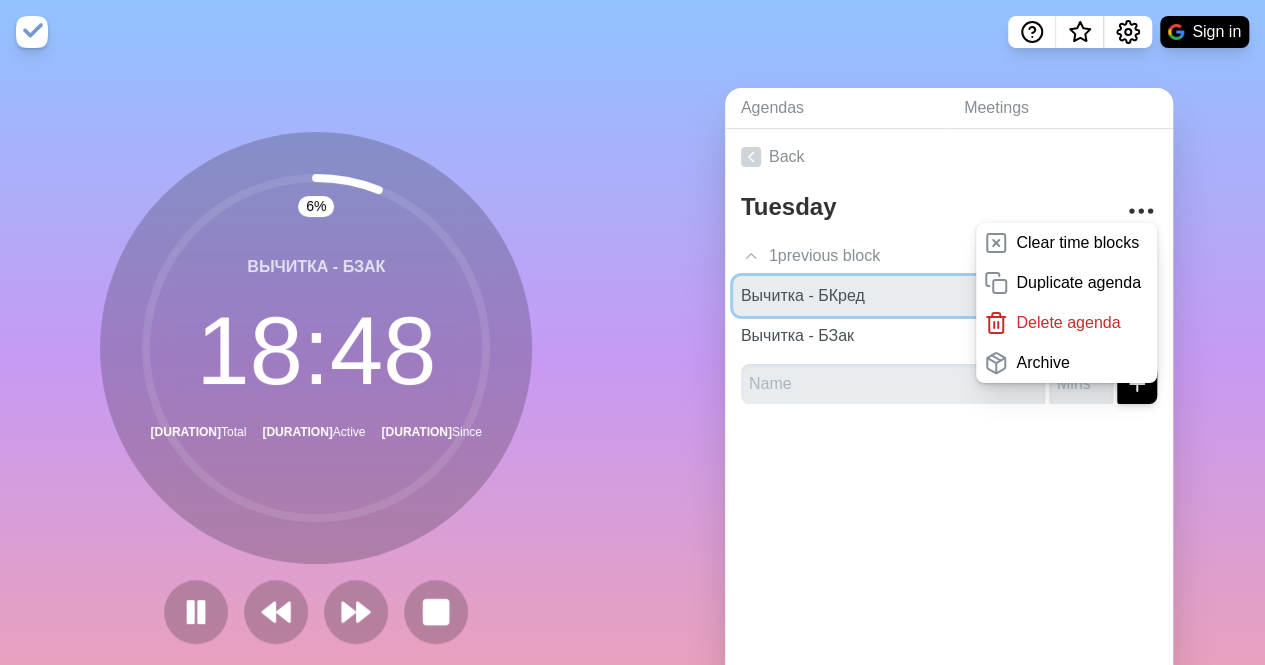 type on "Вычитка - БКред" 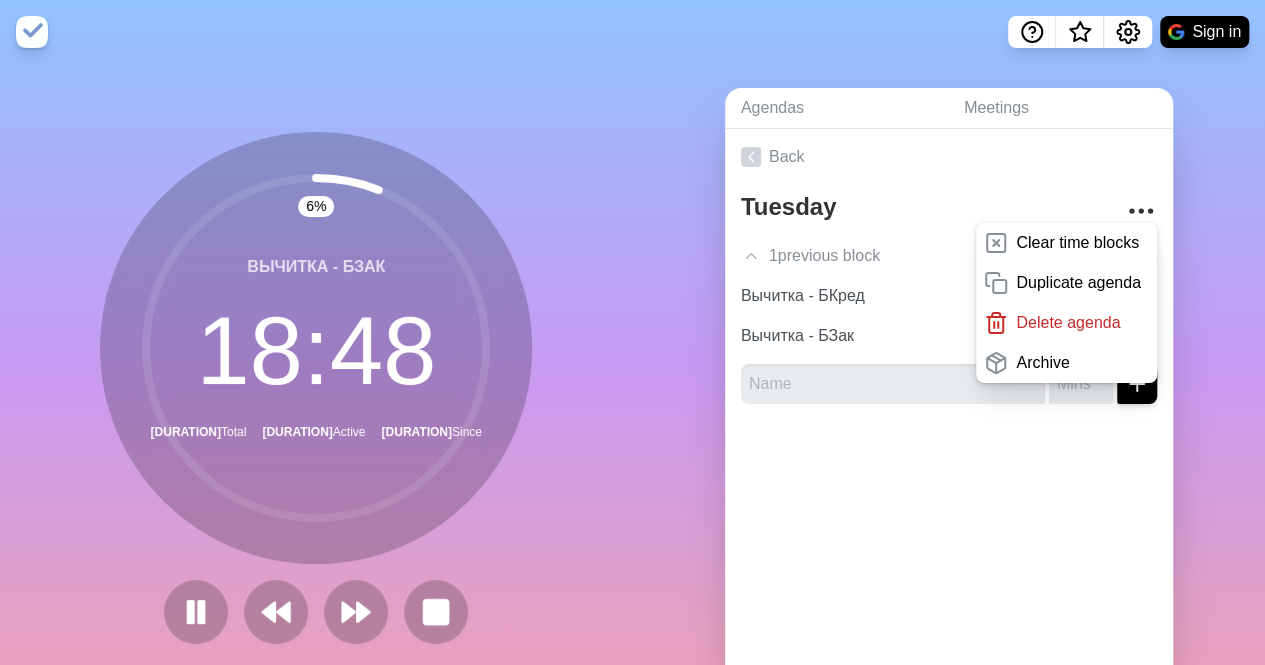 click 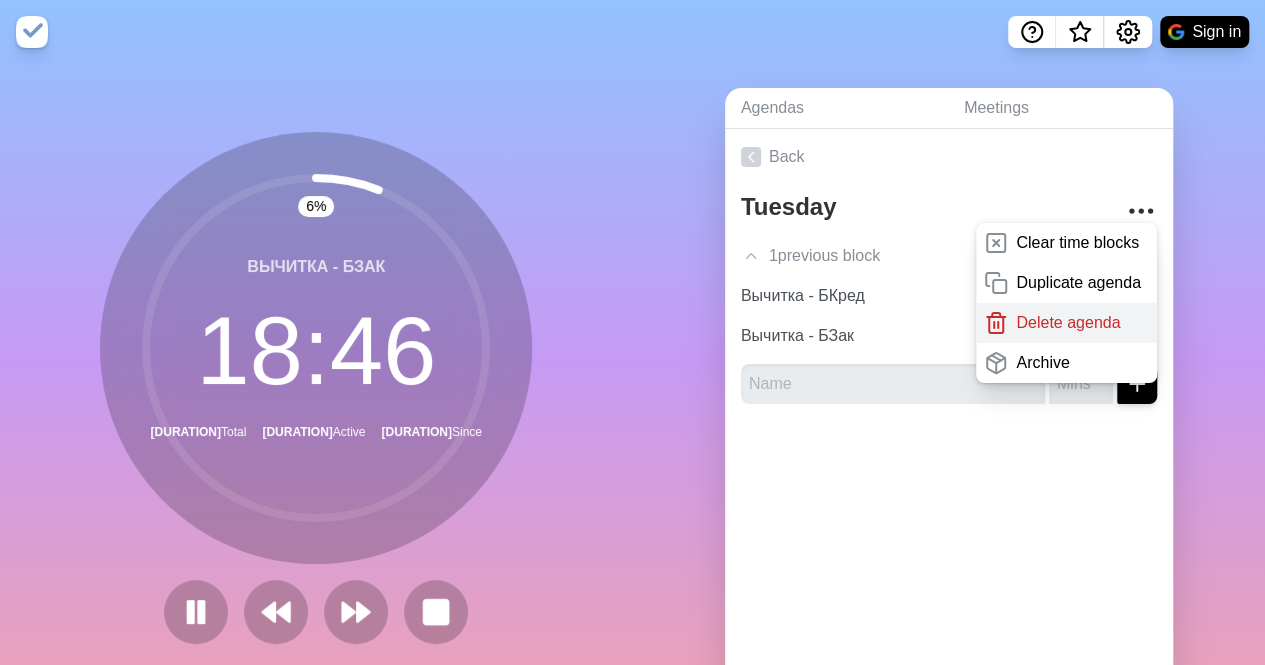 click on "Delete agenda" at bounding box center (1068, 323) 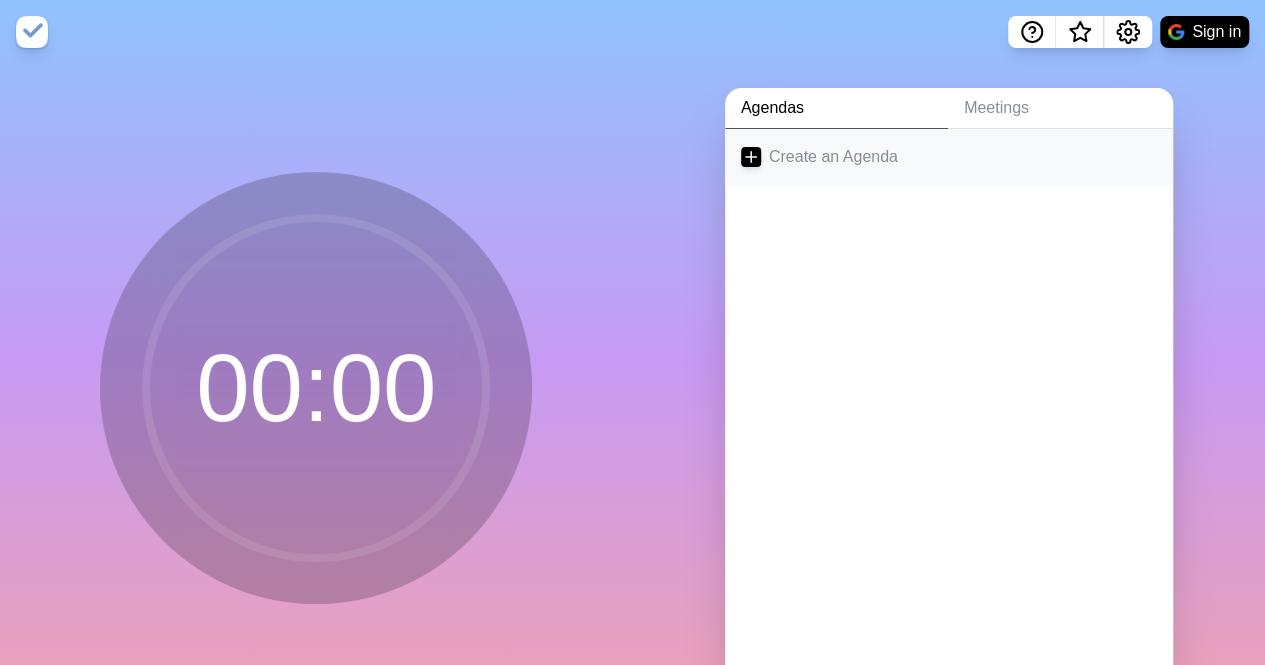 click on "Create an Agenda" at bounding box center [949, 157] 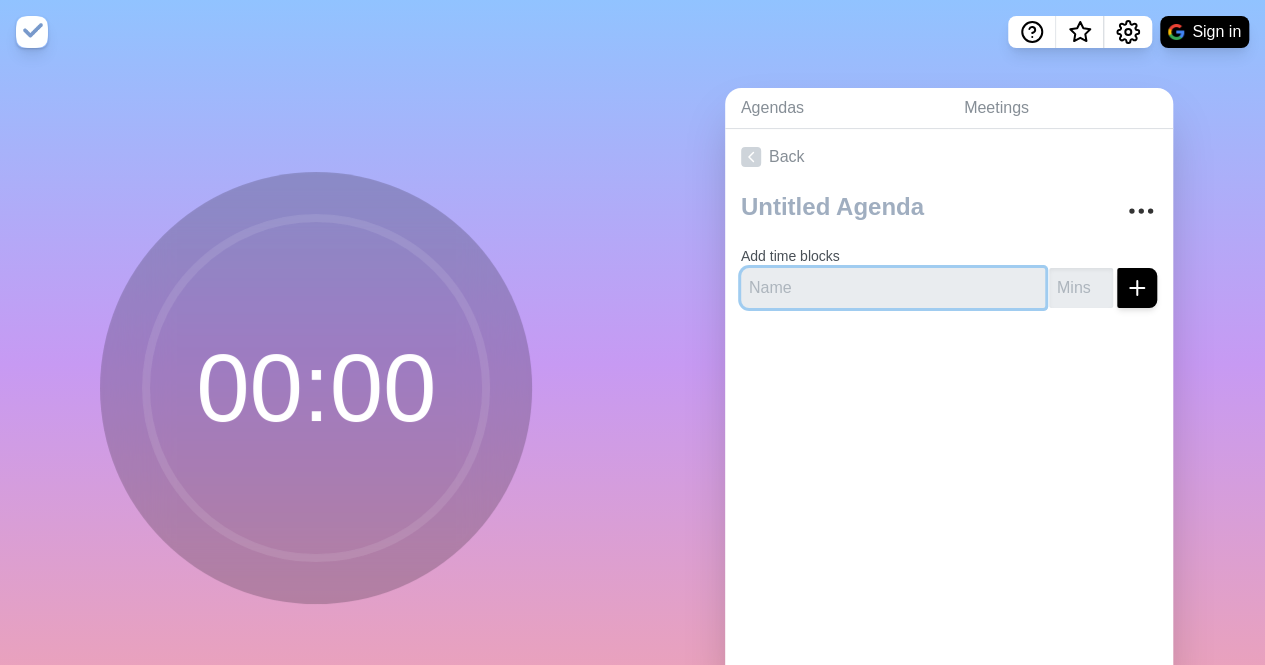 click at bounding box center (893, 288) 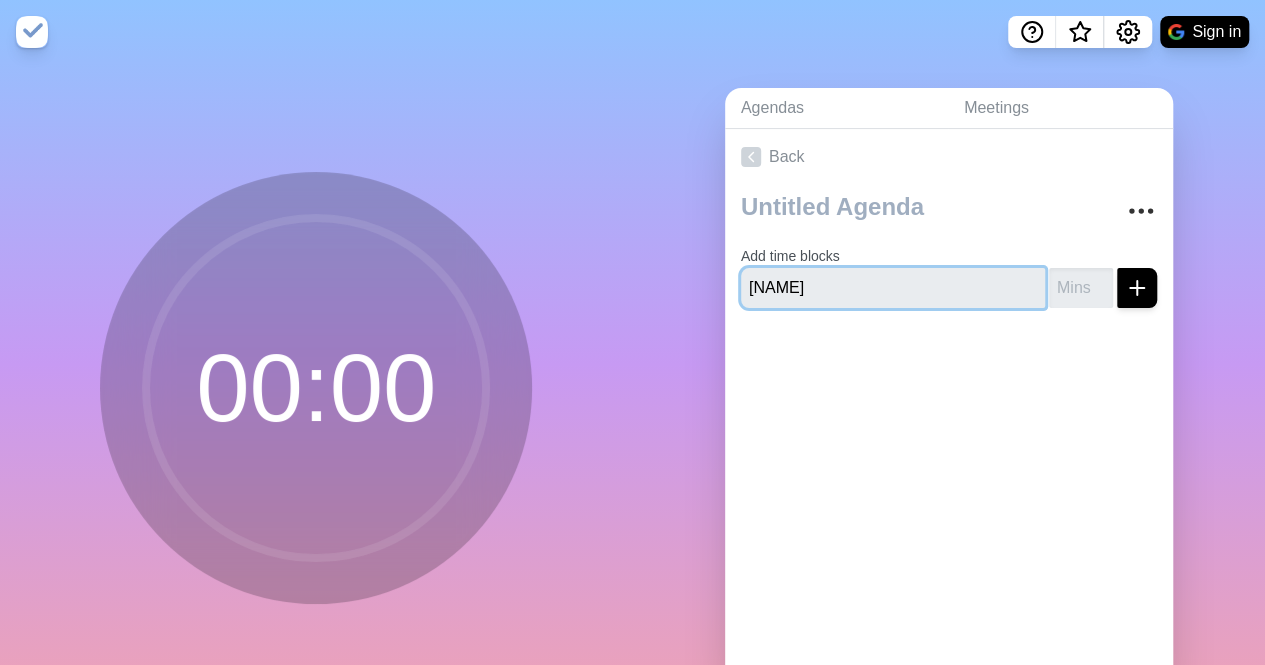 type on "[NAME]" 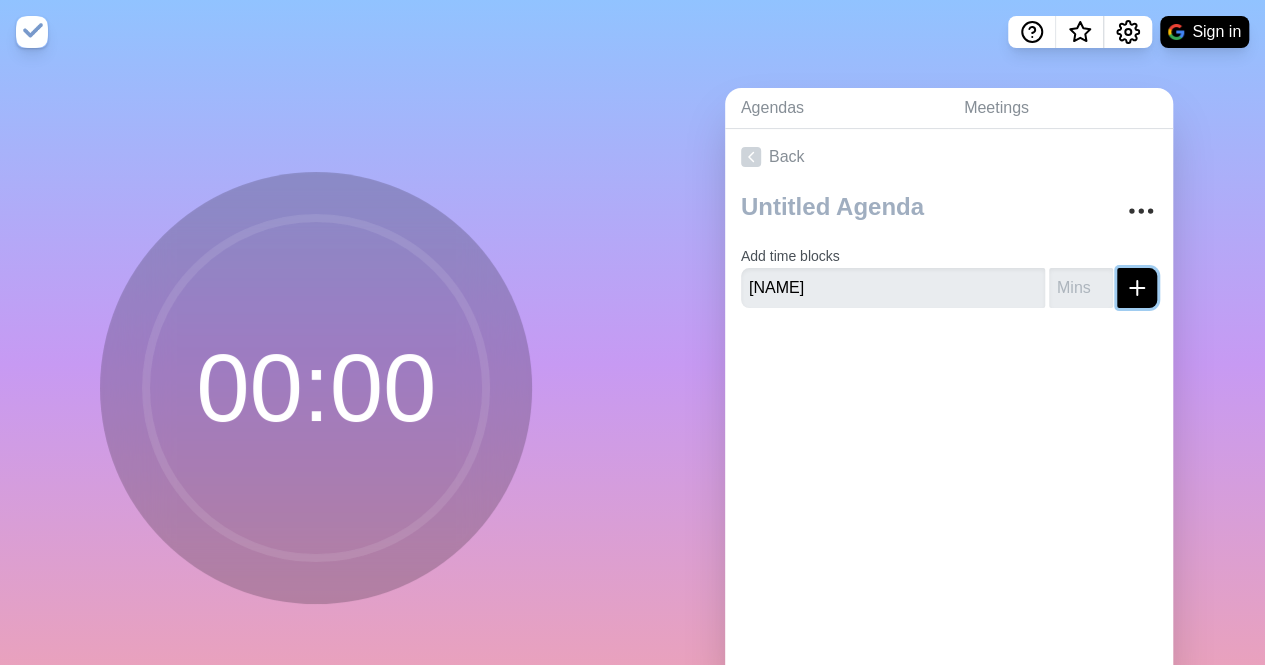 click 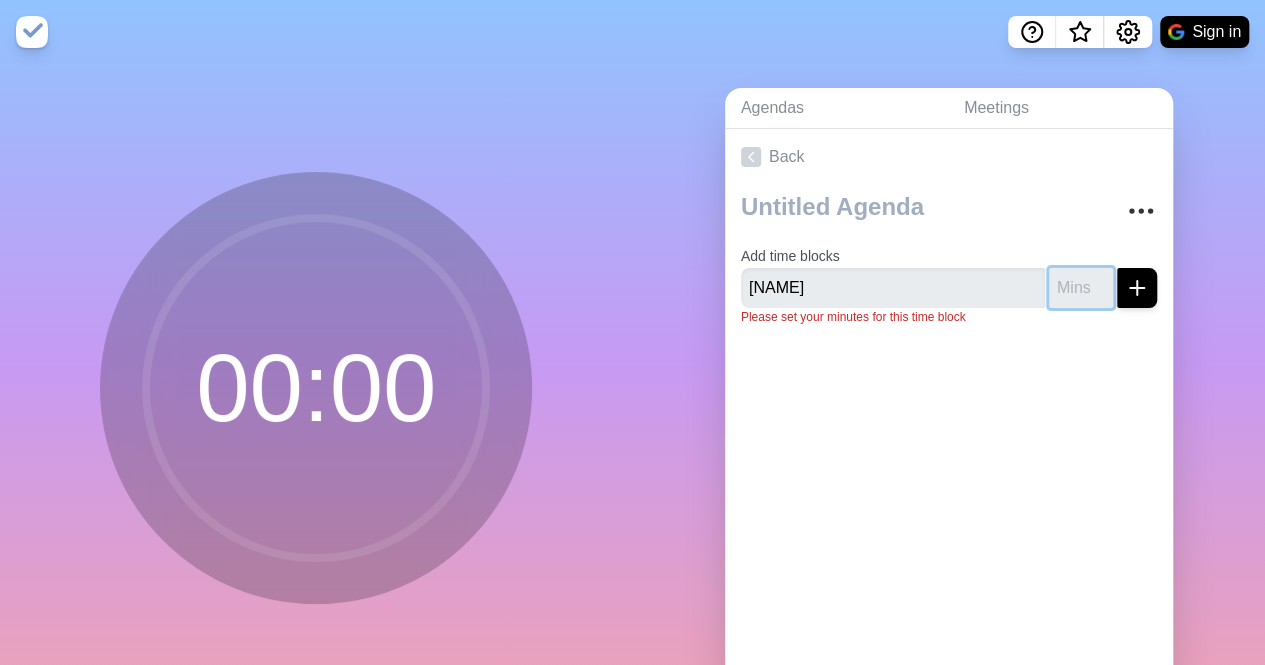 click at bounding box center [1081, 288] 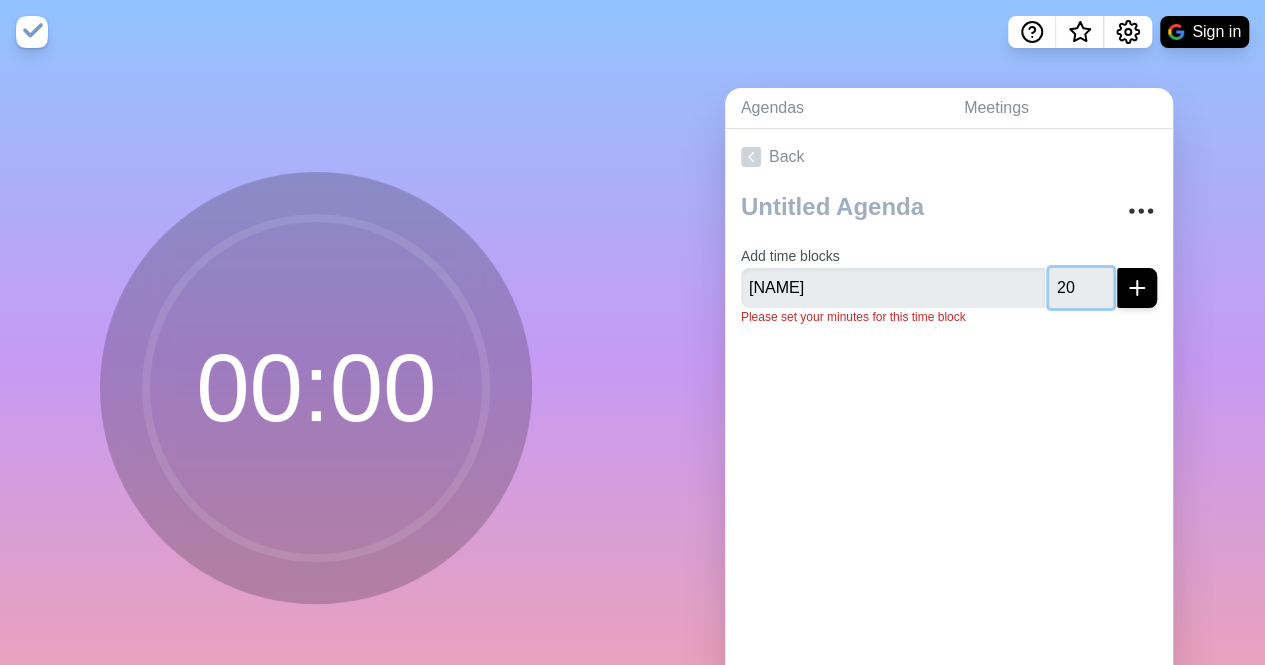 type on "20" 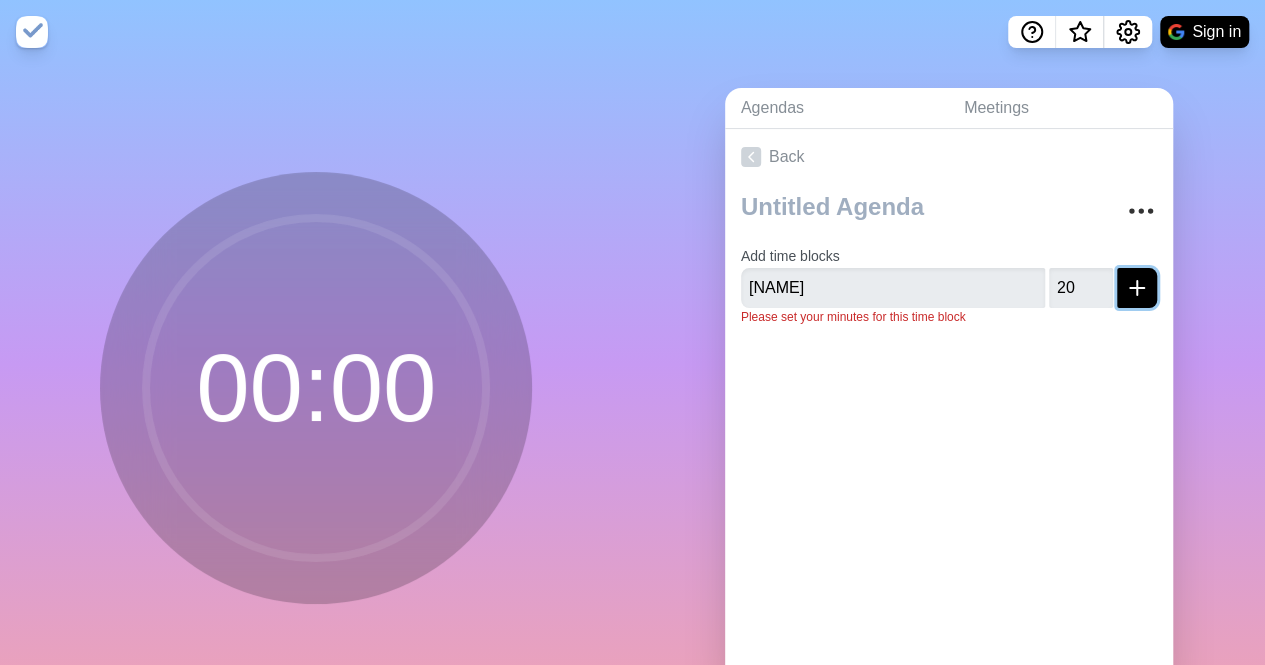 click at bounding box center [1137, 288] 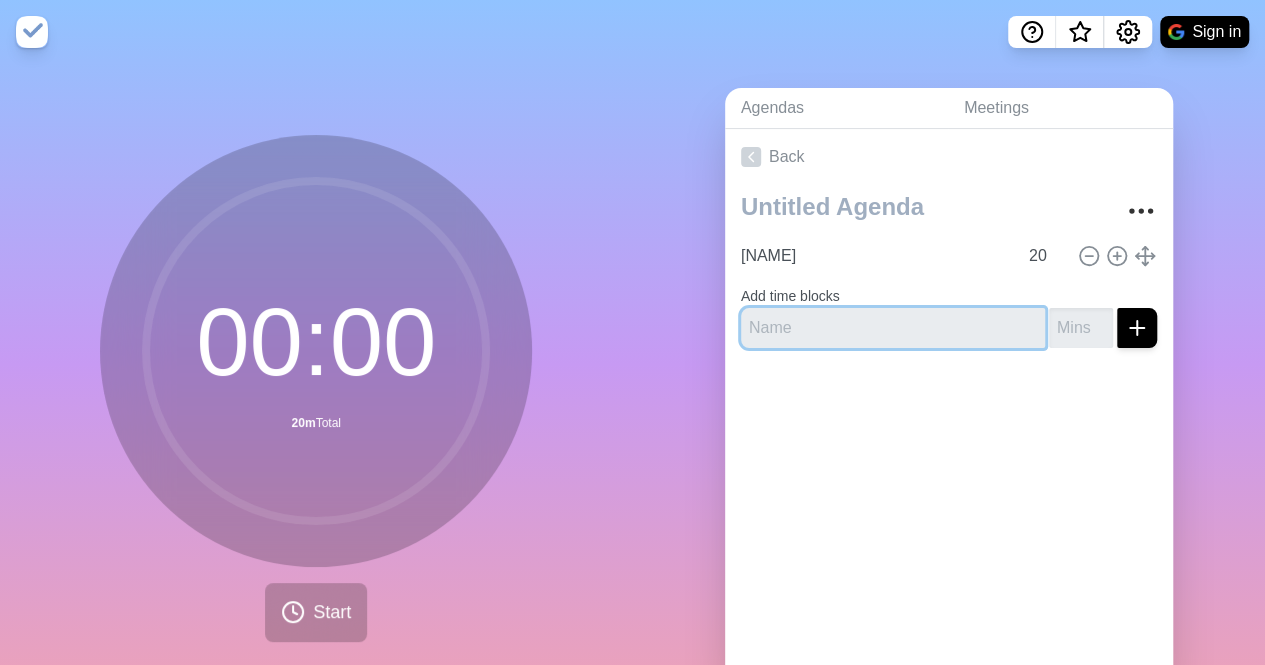 click at bounding box center (893, 328) 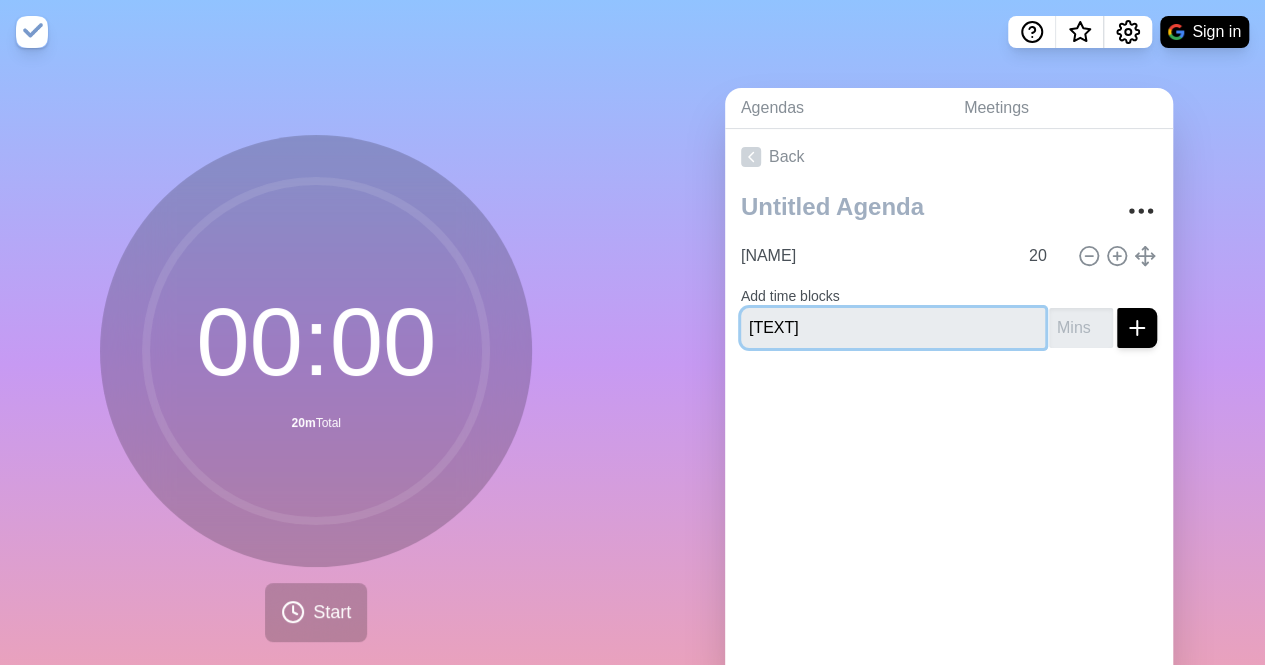 type on "[TEXT]" 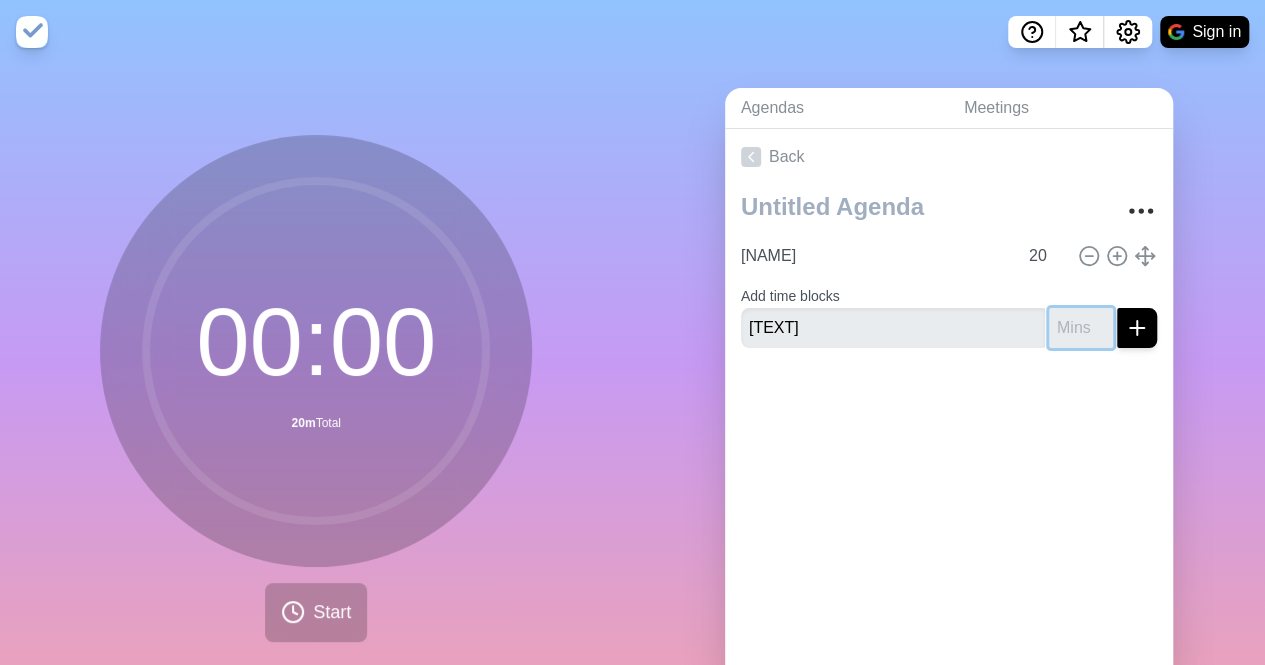 click at bounding box center [1081, 328] 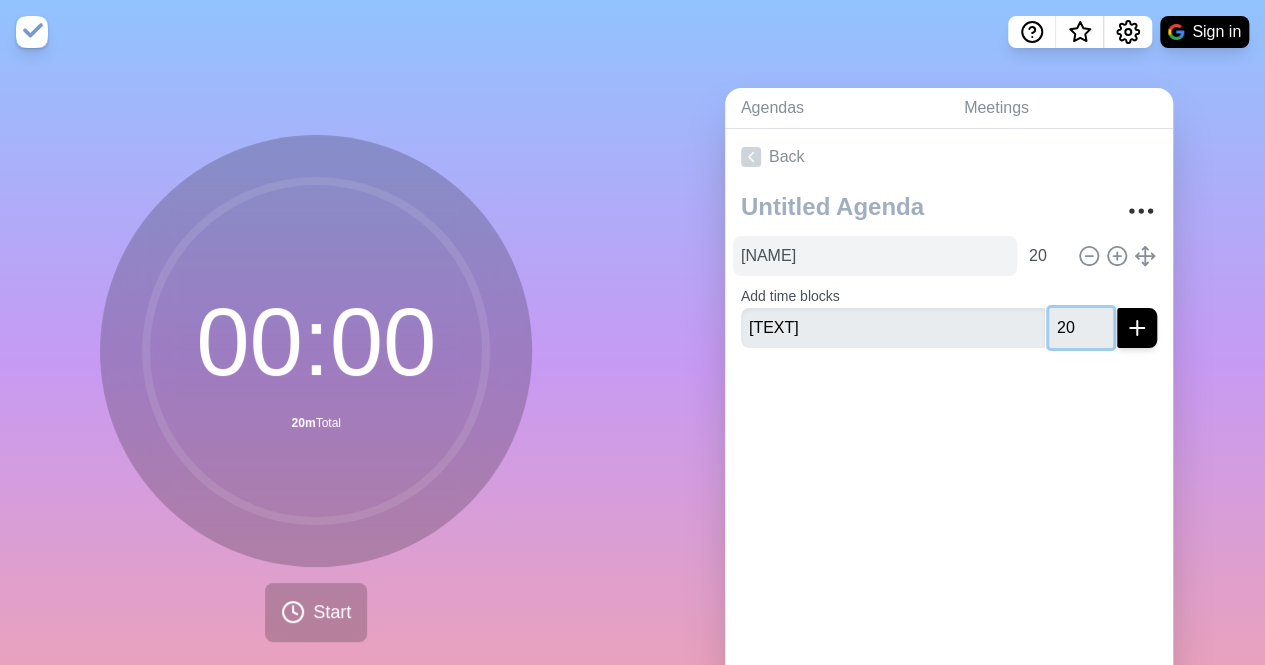 type on "20" 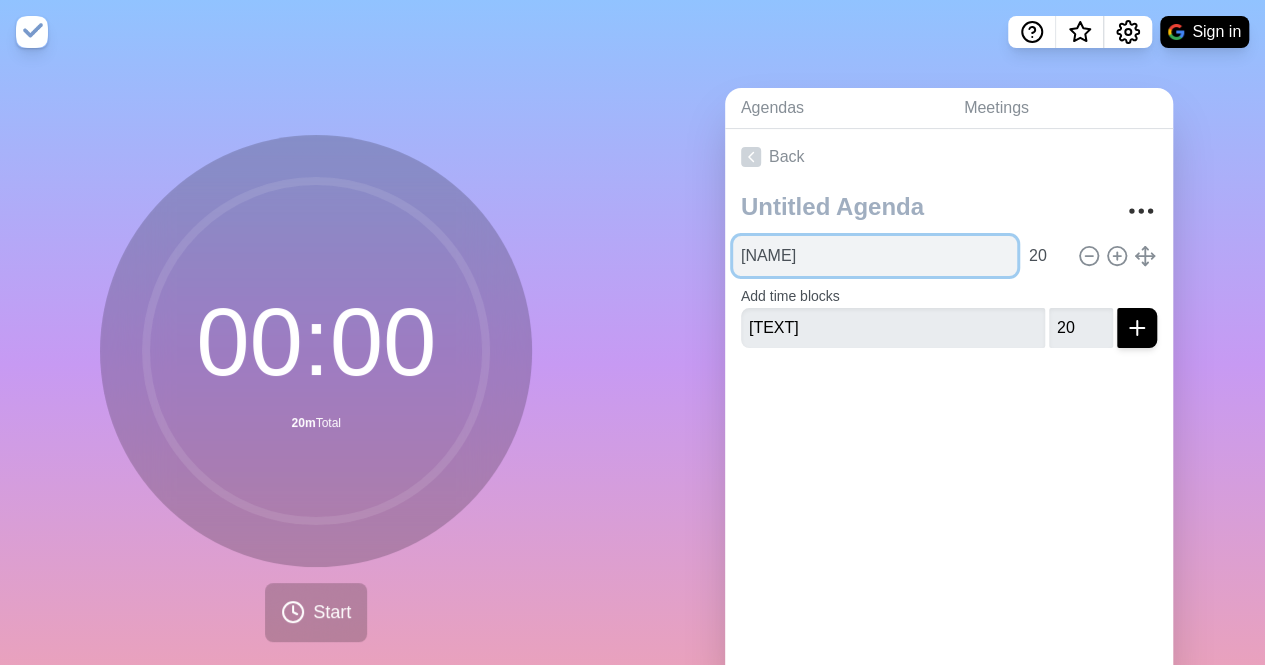 click on "[NAME]" at bounding box center (875, 256) 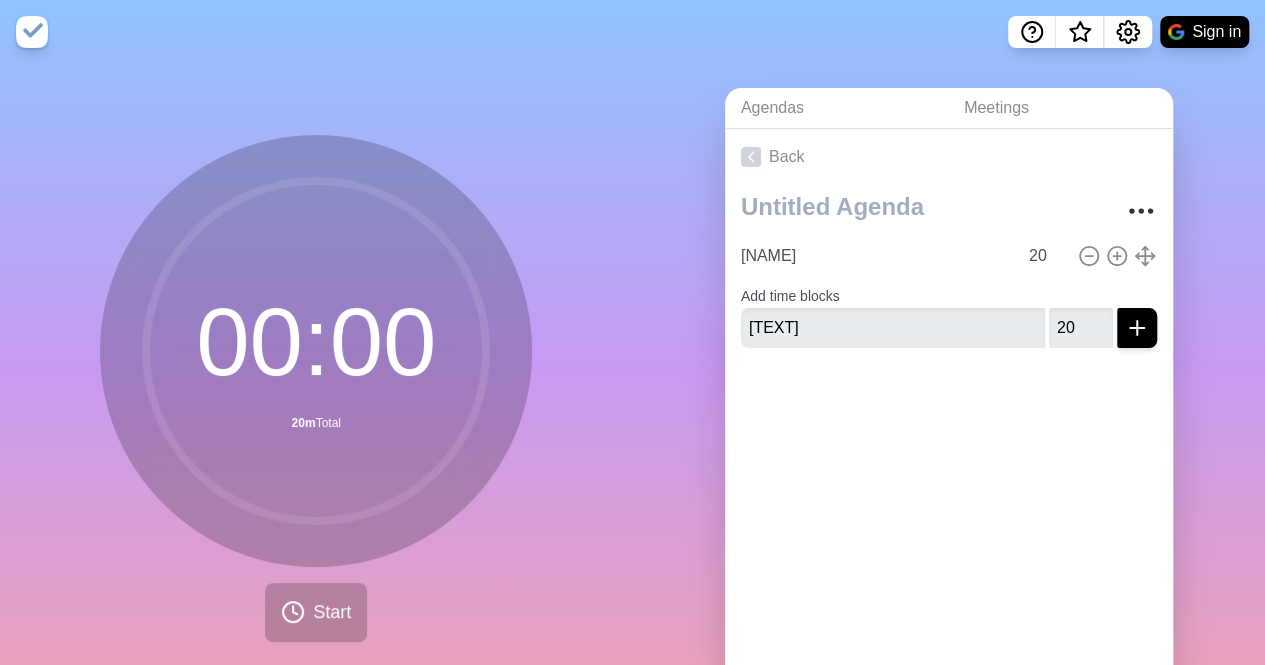 click 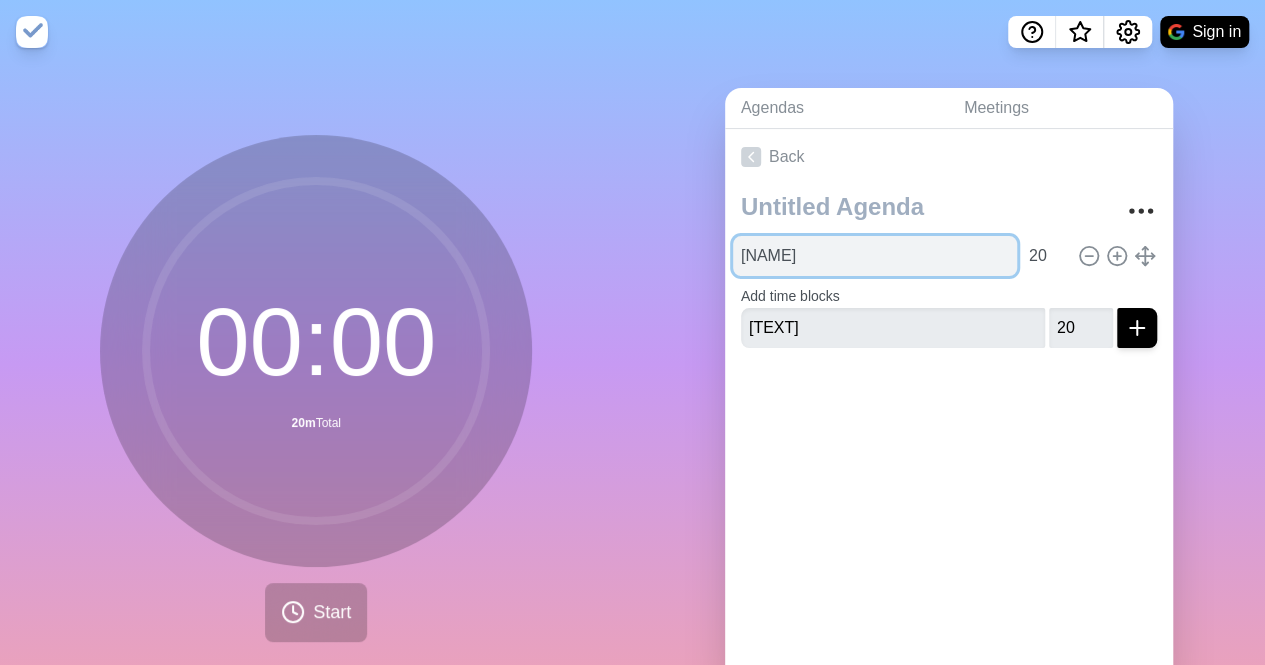 click on "[NAME]" at bounding box center (875, 256) 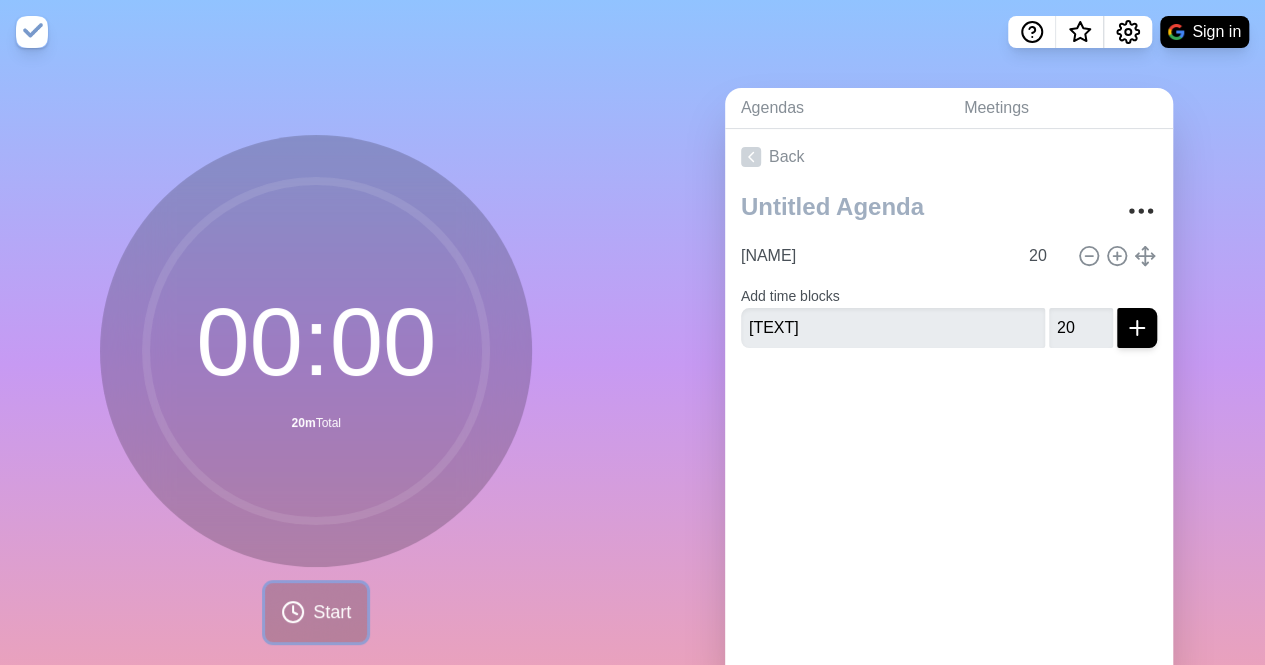 click on "Start" at bounding box center (316, 612) 